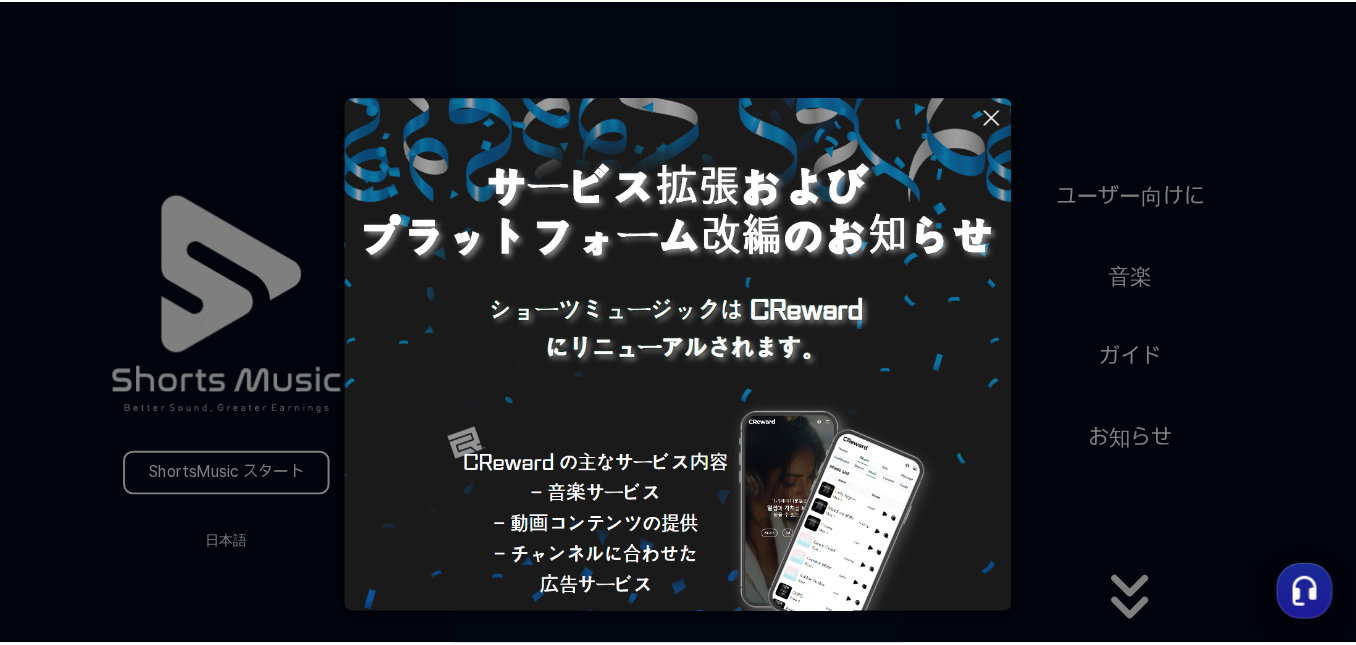 scroll, scrollTop: 0, scrollLeft: 0, axis: both 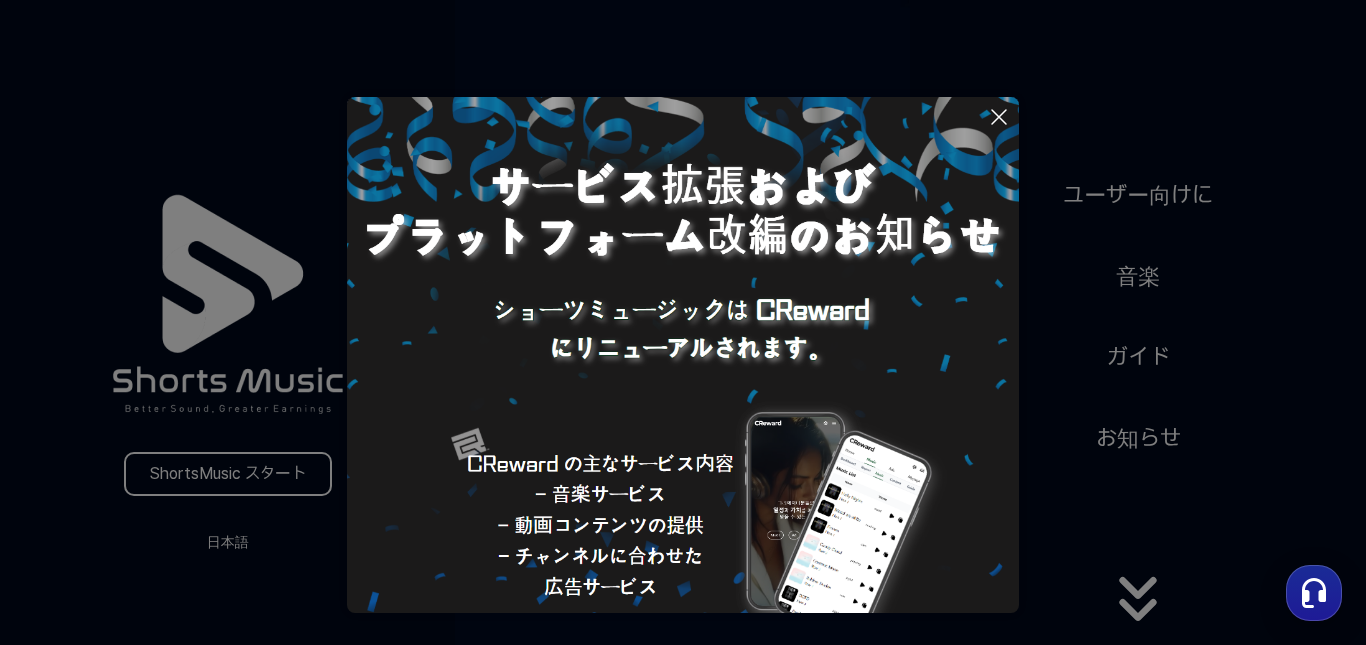 drag, startPoint x: 0, startPoint y: 0, endPoint x: 237, endPoint y: 475, distance: 530.8427 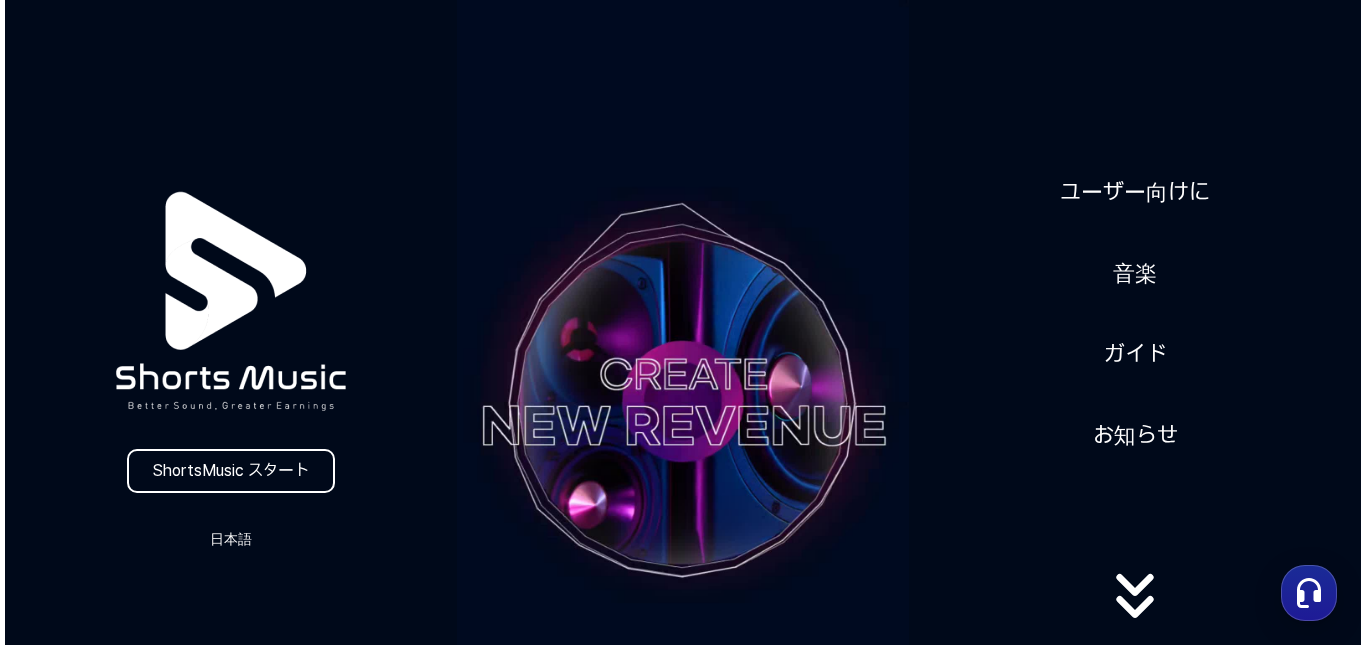 scroll, scrollTop: 0, scrollLeft: 0, axis: both 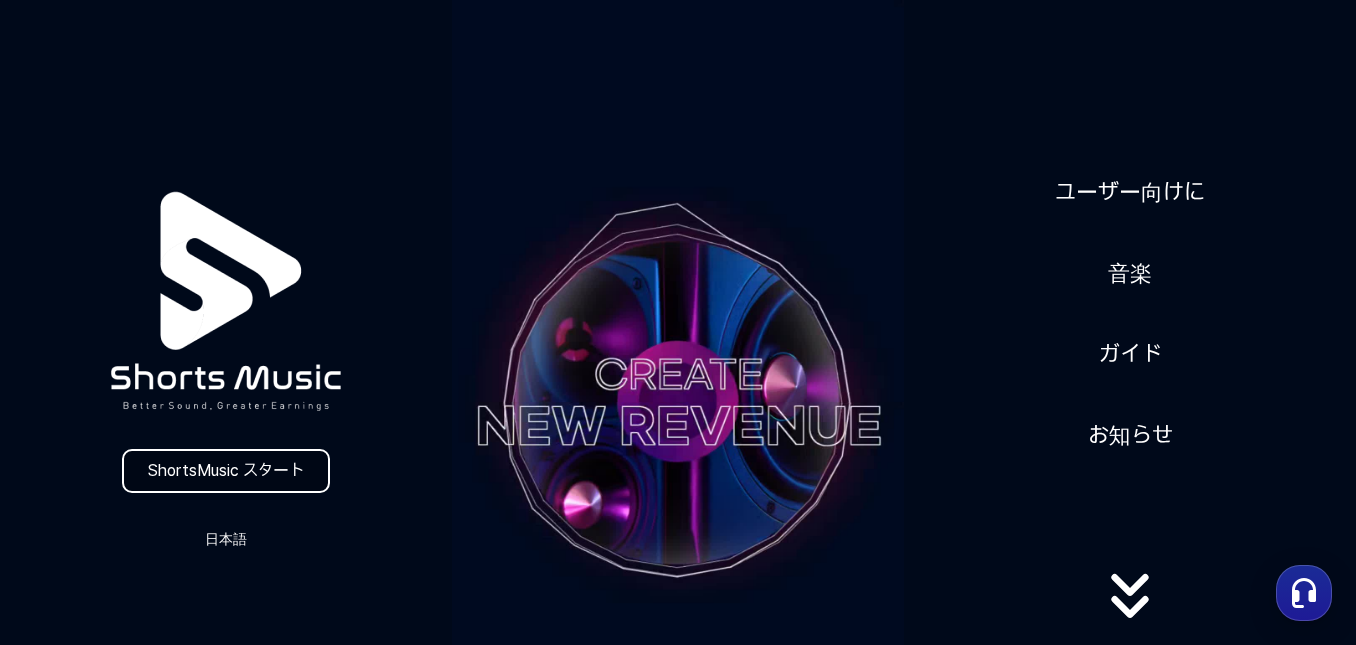 click on "ShortsMusic スタート" at bounding box center [226, 471] 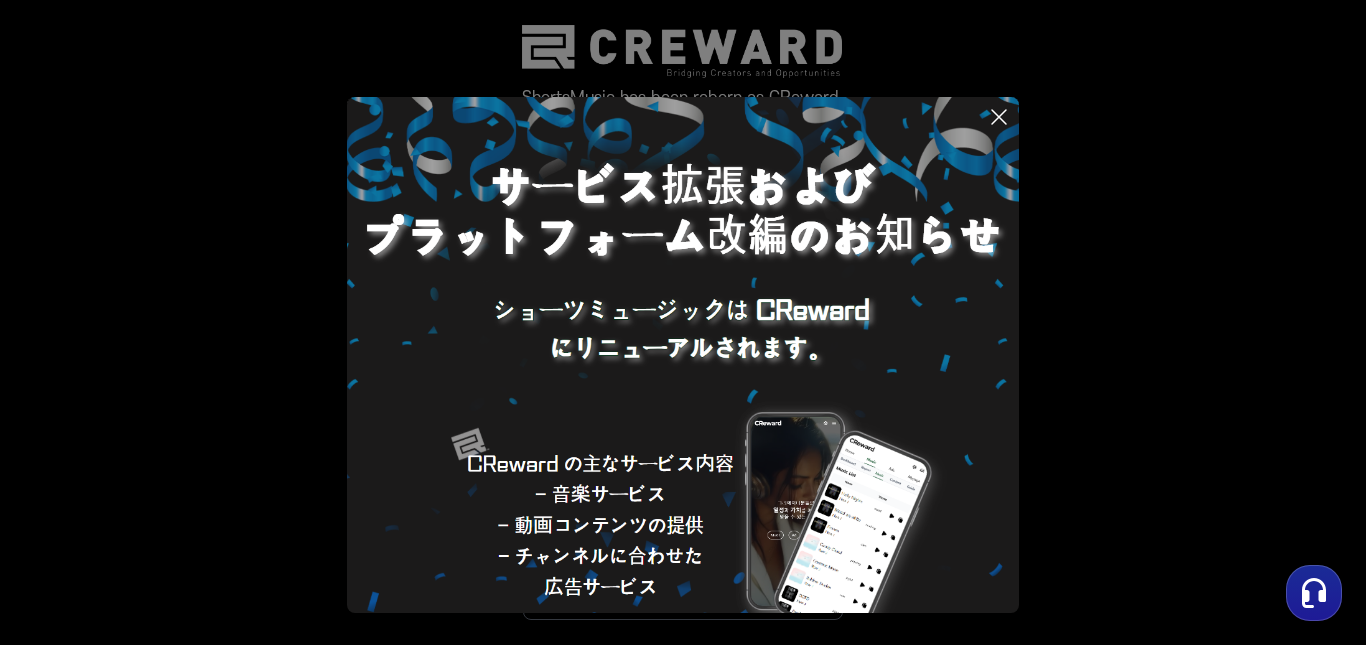 scroll, scrollTop: 156, scrollLeft: 0, axis: vertical 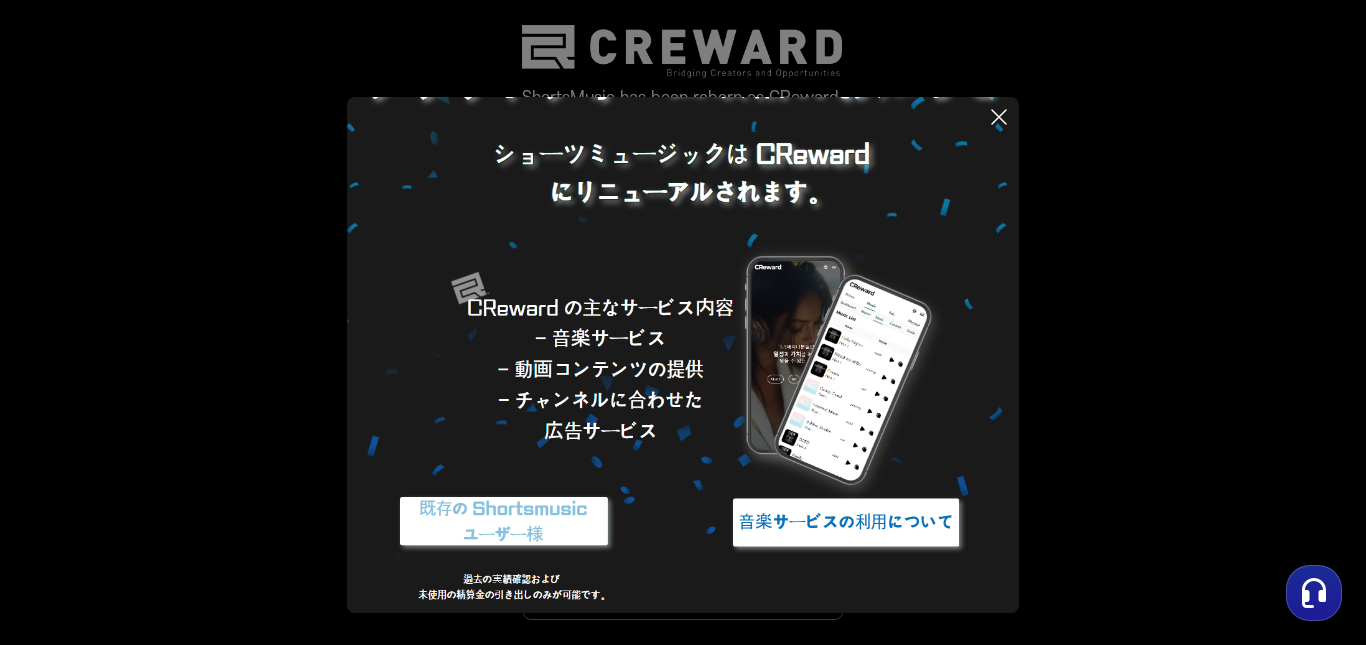 click at bounding box center [504, 522] 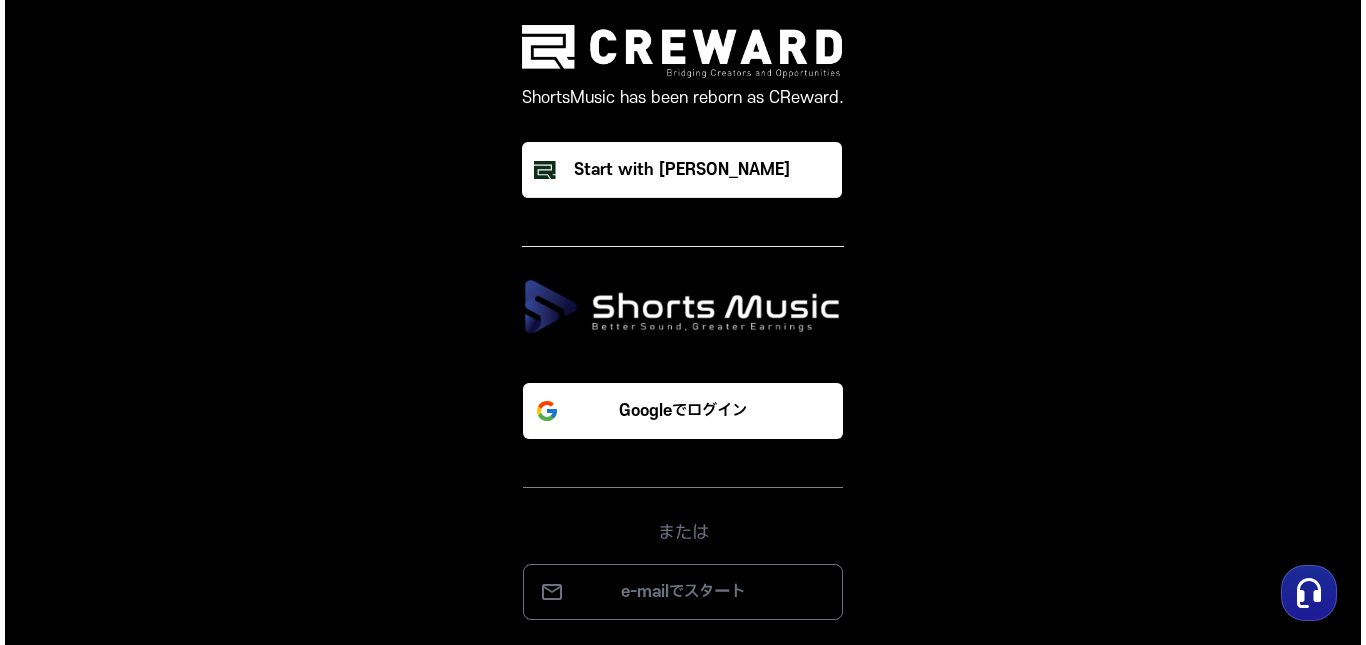 scroll, scrollTop: 0, scrollLeft: 0, axis: both 